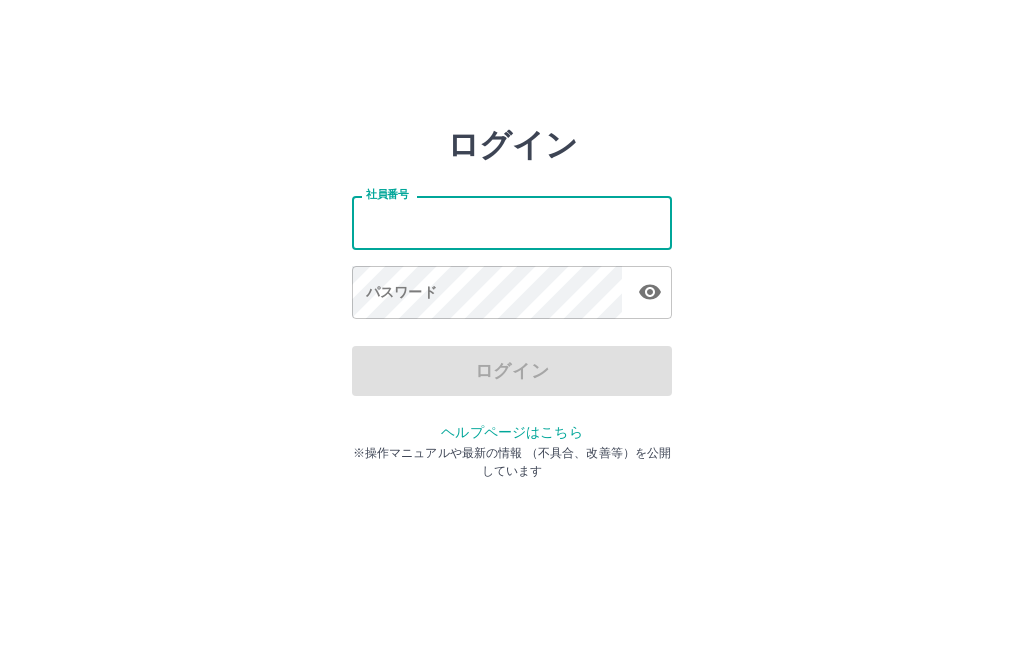scroll, scrollTop: 0, scrollLeft: 0, axis: both 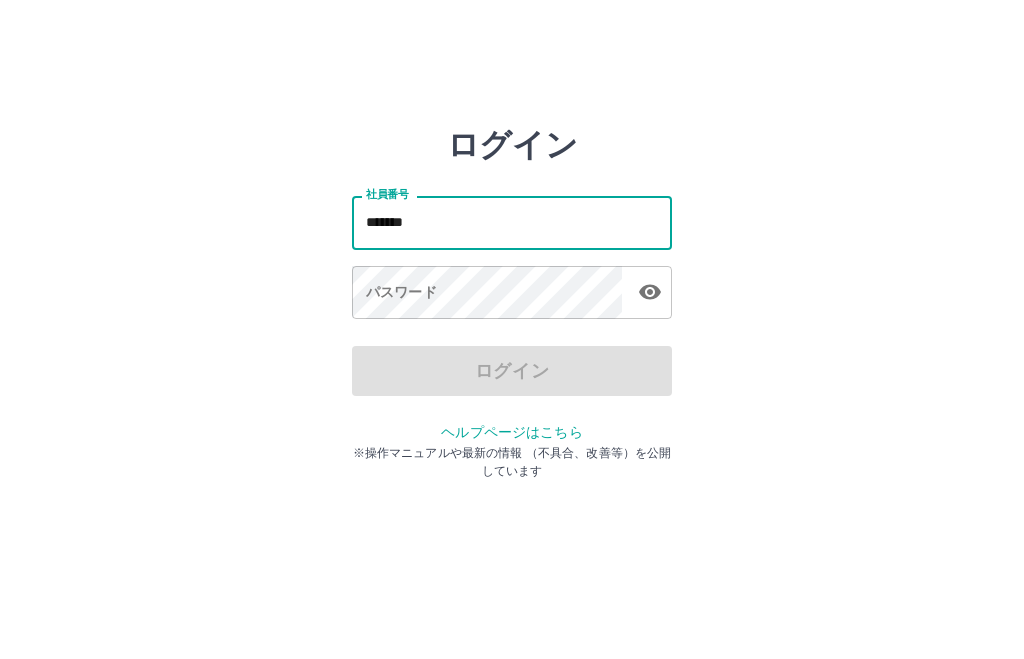 type on "*******" 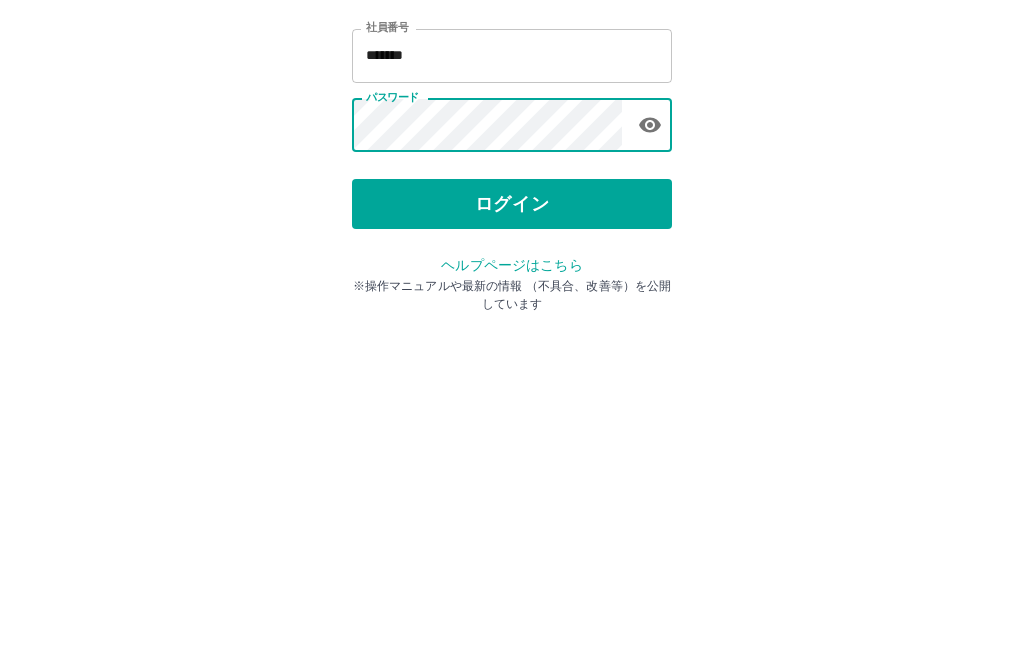 click on "ログイン" at bounding box center (512, 371) 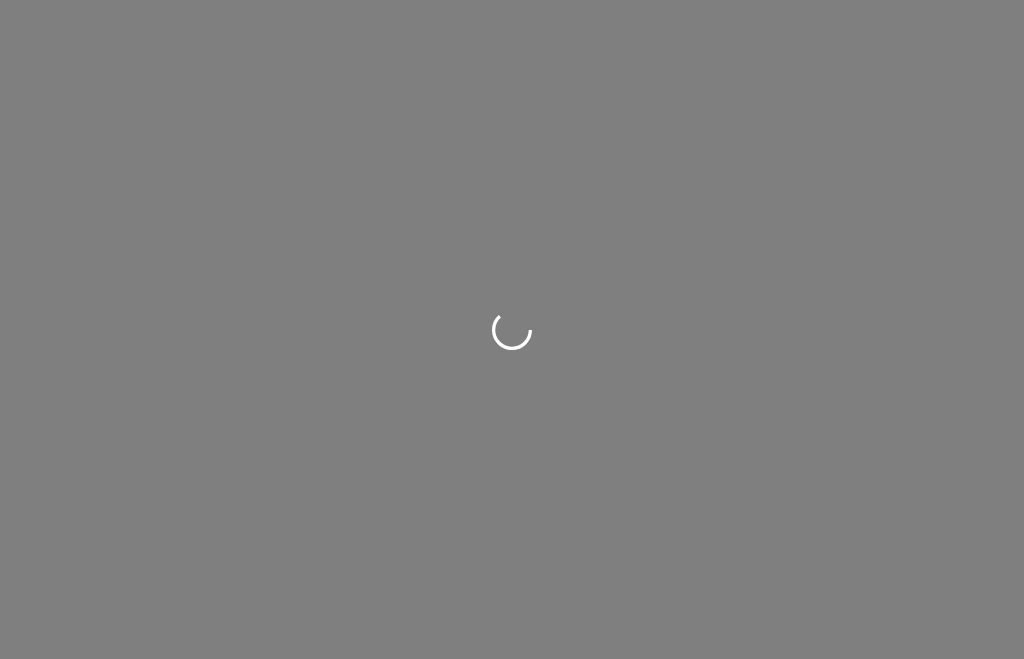 scroll, scrollTop: 0, scrollLeft: 0, axis: both 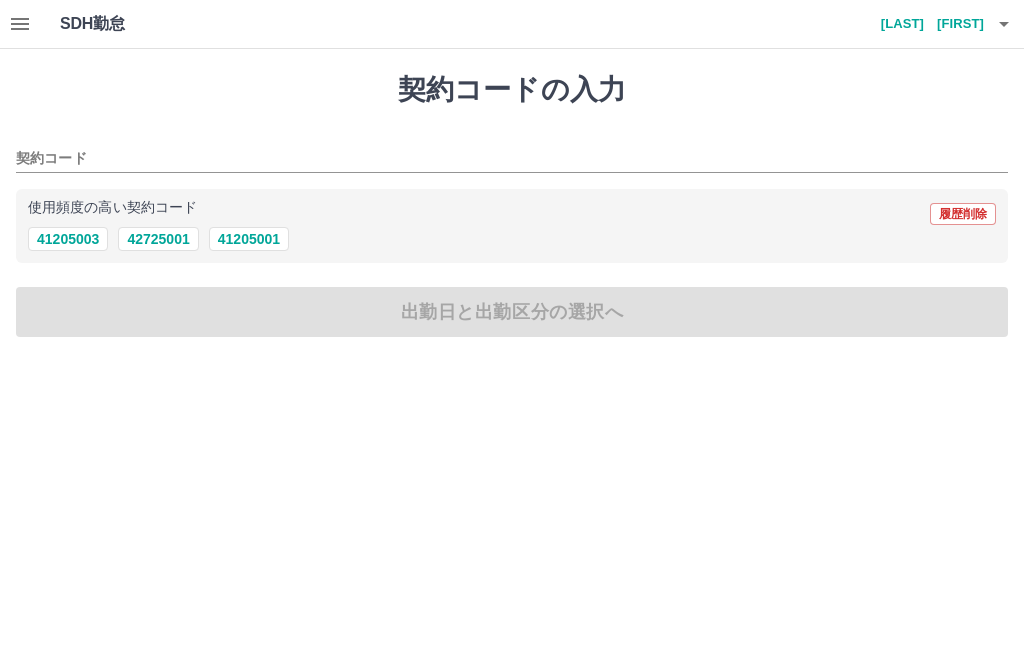 click on "契約コードの入力 契約コード 使用頻度の高い契約コード 履歴削除 41205003 42725001 41205001 出勤日と出勤区分の選択へ" at bounding box center [512, 205] 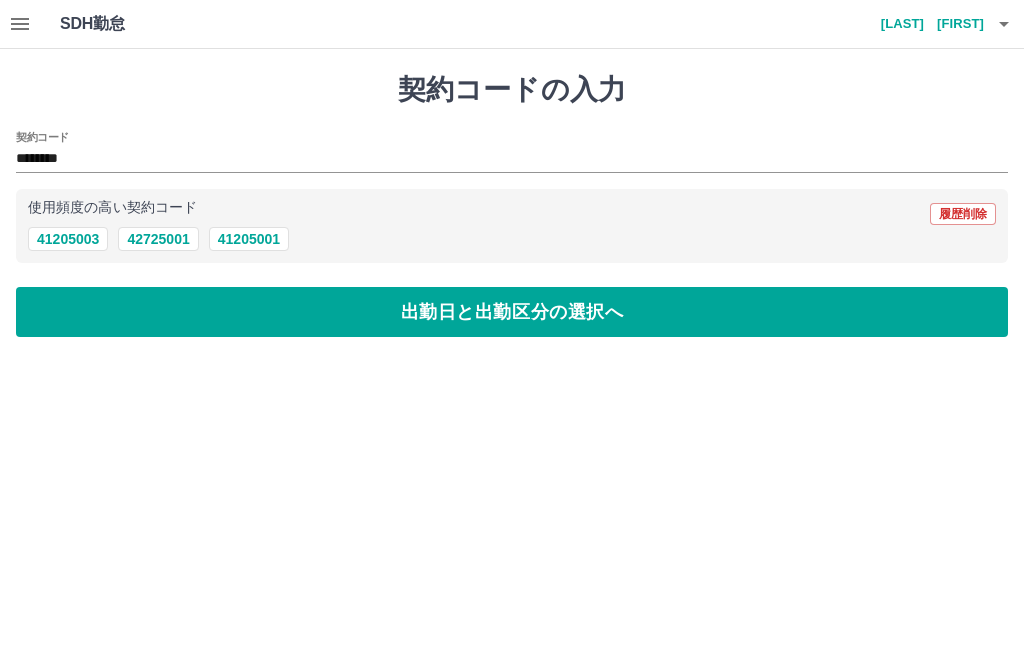 click on "出勤日と出勤区分の選択へ" at bounding box center [512, 312] 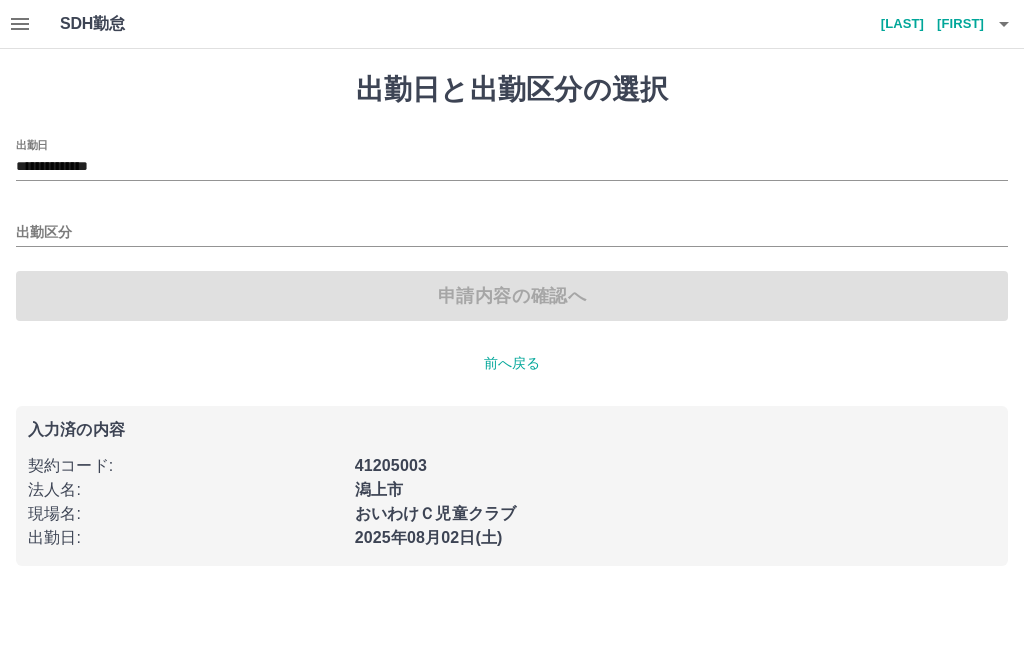 click on "**********" at bounding box center (512, 167) 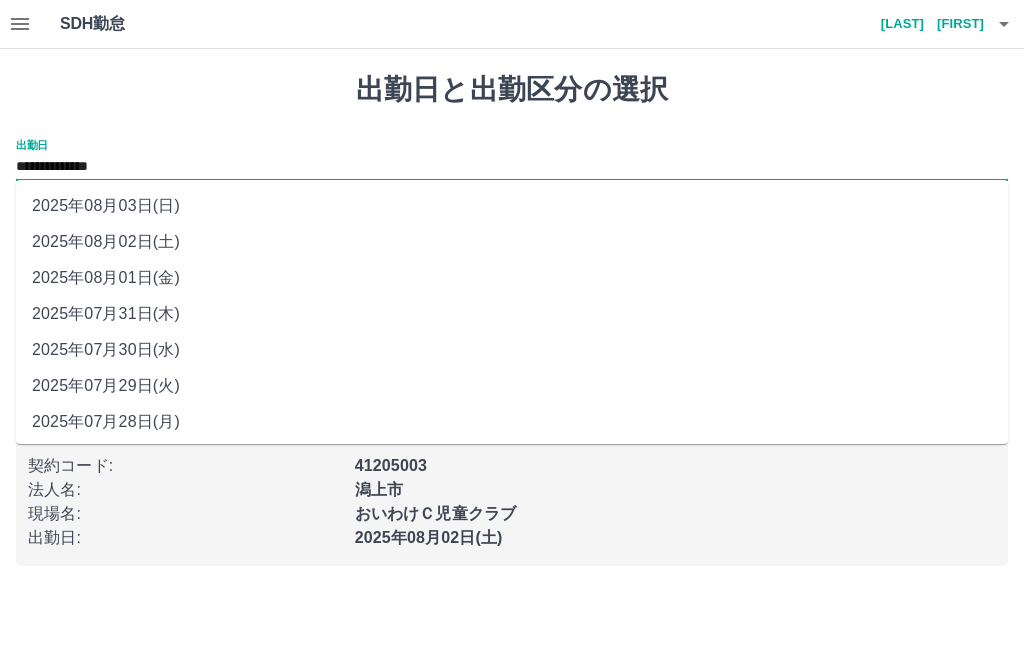 click on "2025年08月02日(土)" at bounding box center (512, 242) 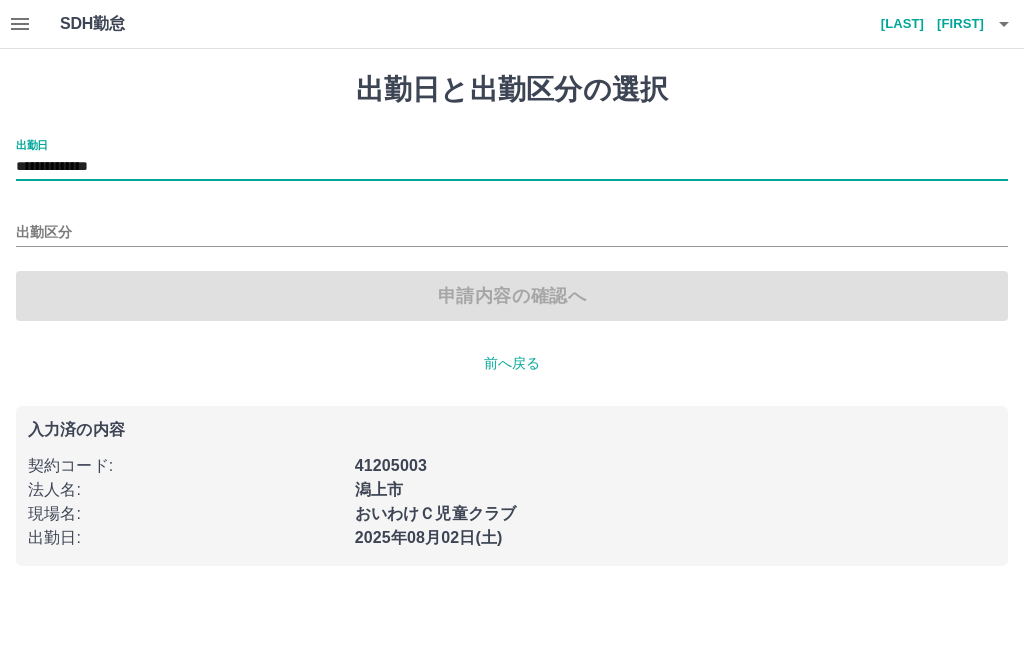 click on "出勤区分" at bounding box center [512, 233] 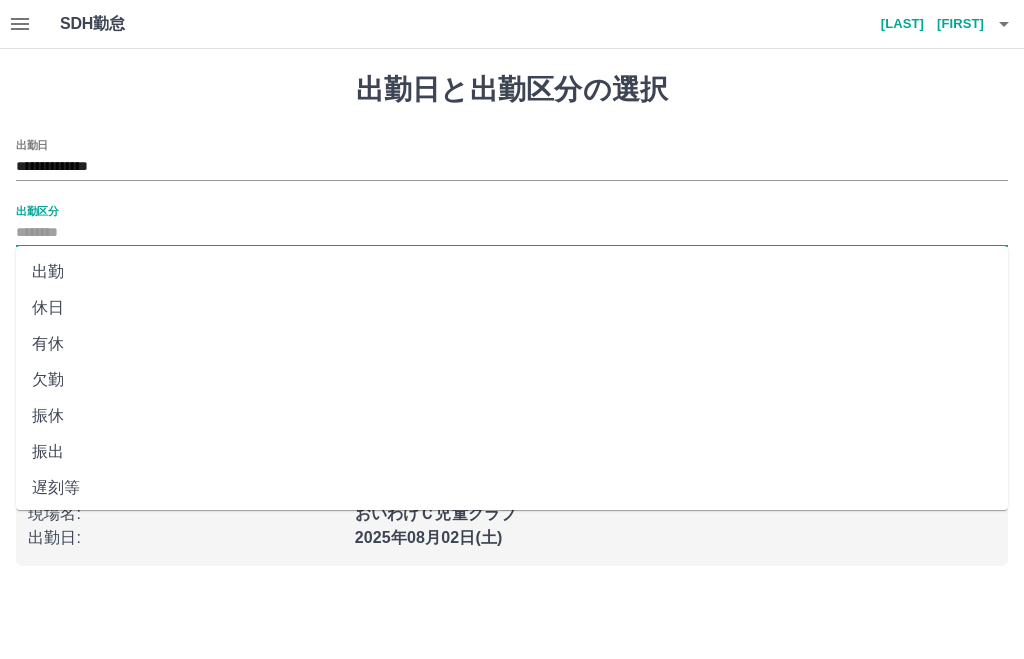 click on "出勤" at bounding box center (512, 272) 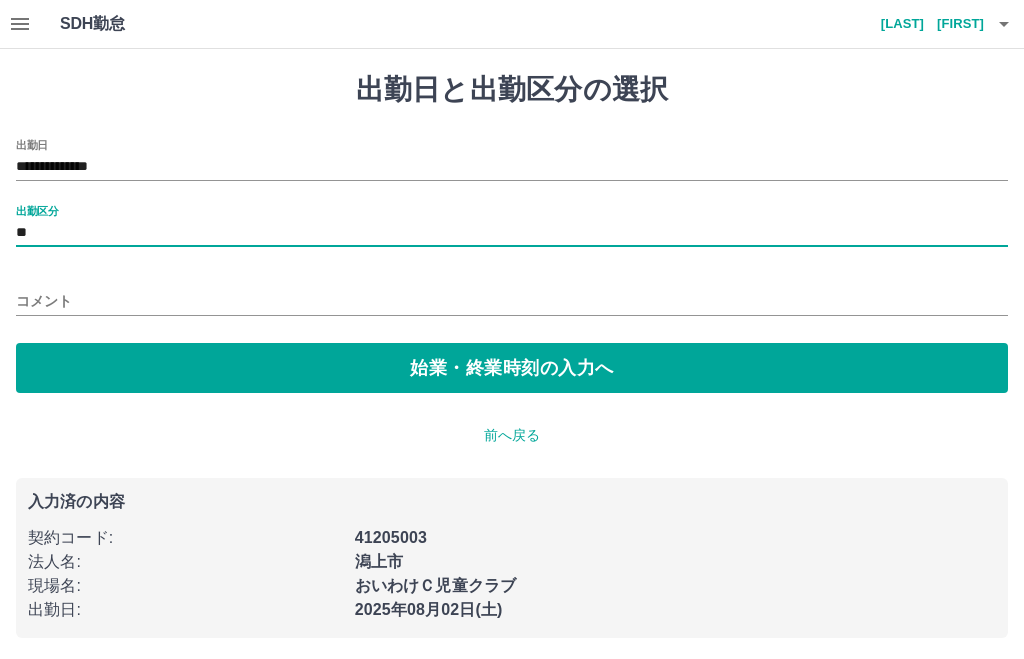 click on "始業・終業時刻の入力へ" at bounding box center (512, 368) 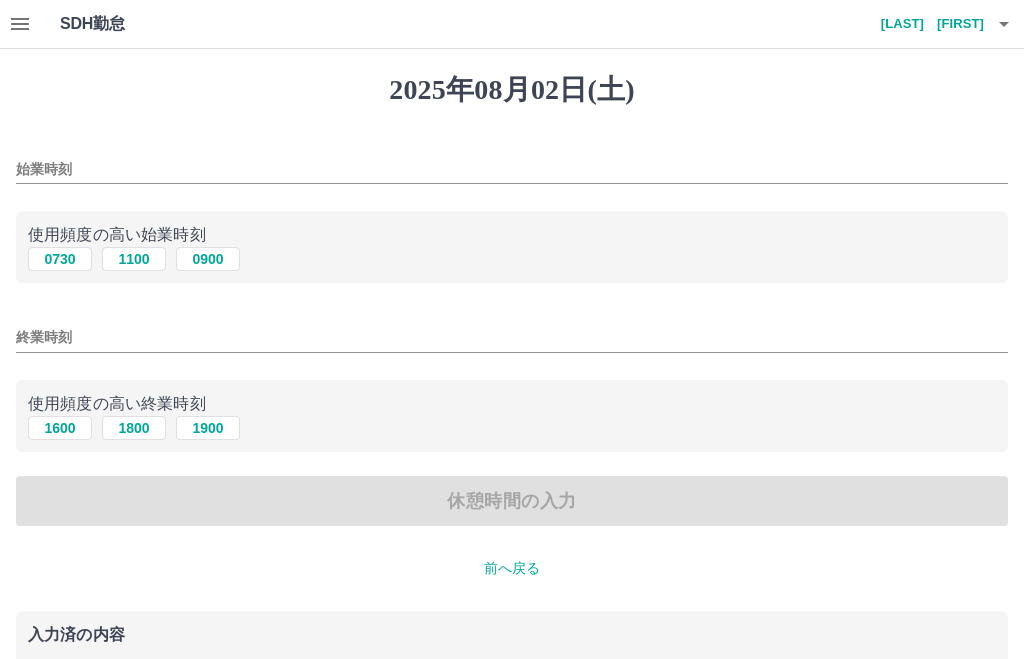 click on "0730" at bounding box center [60, 259] 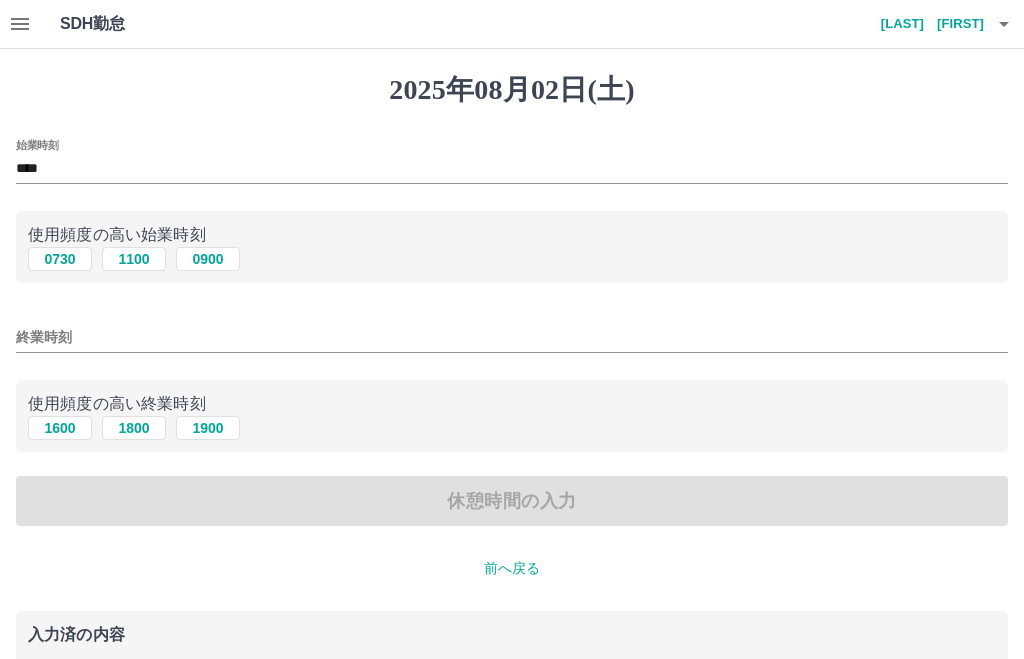 click on "終業時刻" at bounding box center [512, 337] 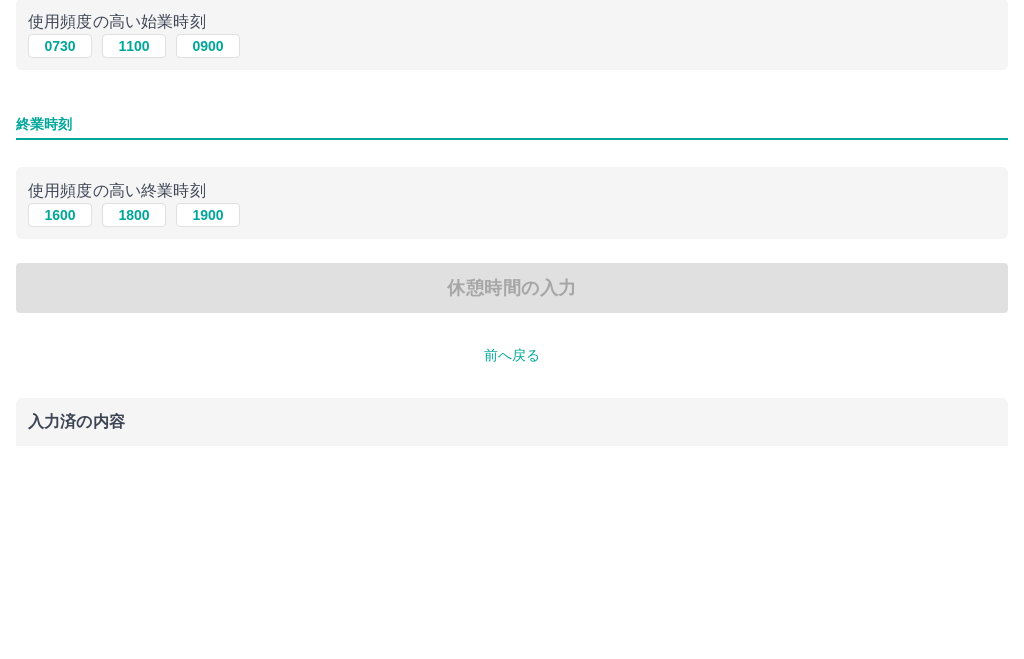 click on "1600" at bounding box center (60, 428) 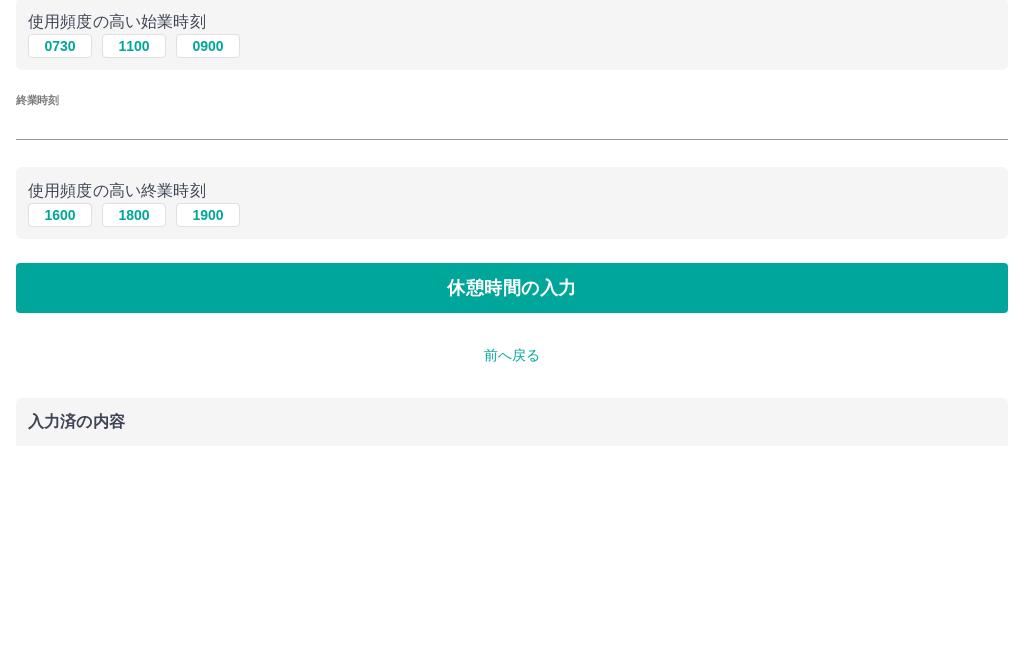 type on "****" 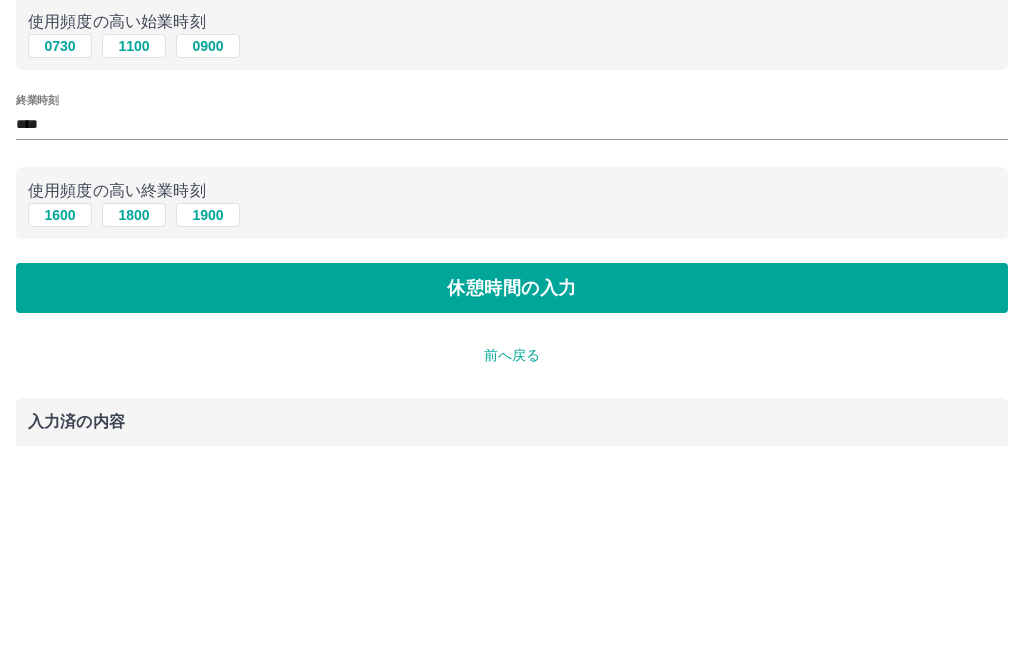 scroll, scrollTop: 162, scrollLeft: 0, axis: vertical 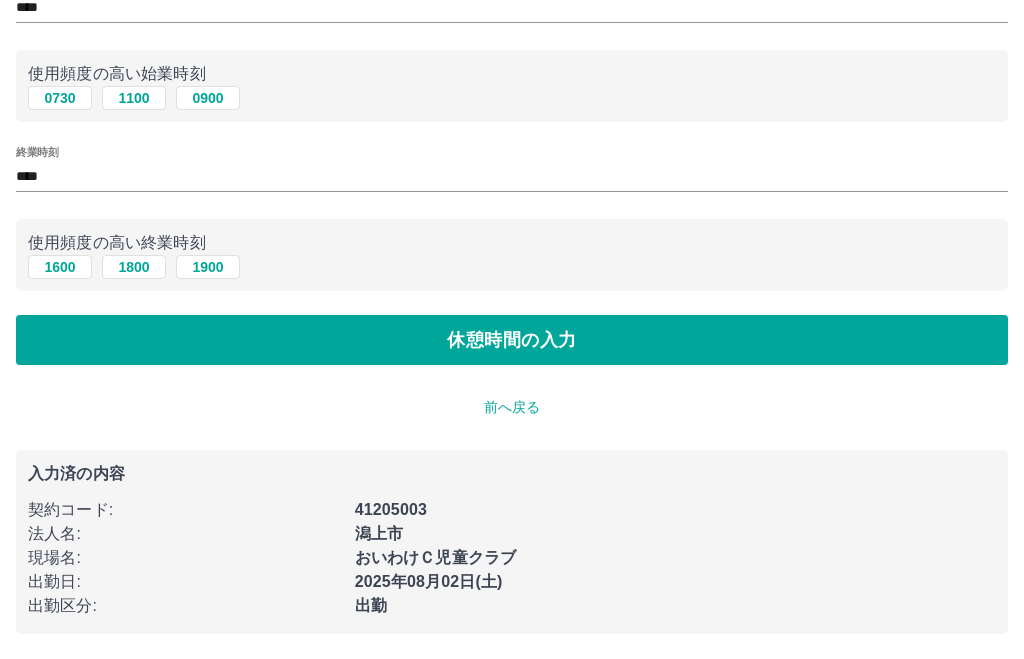 click on "休憩時間の入力" at bounding box center (512, 341) 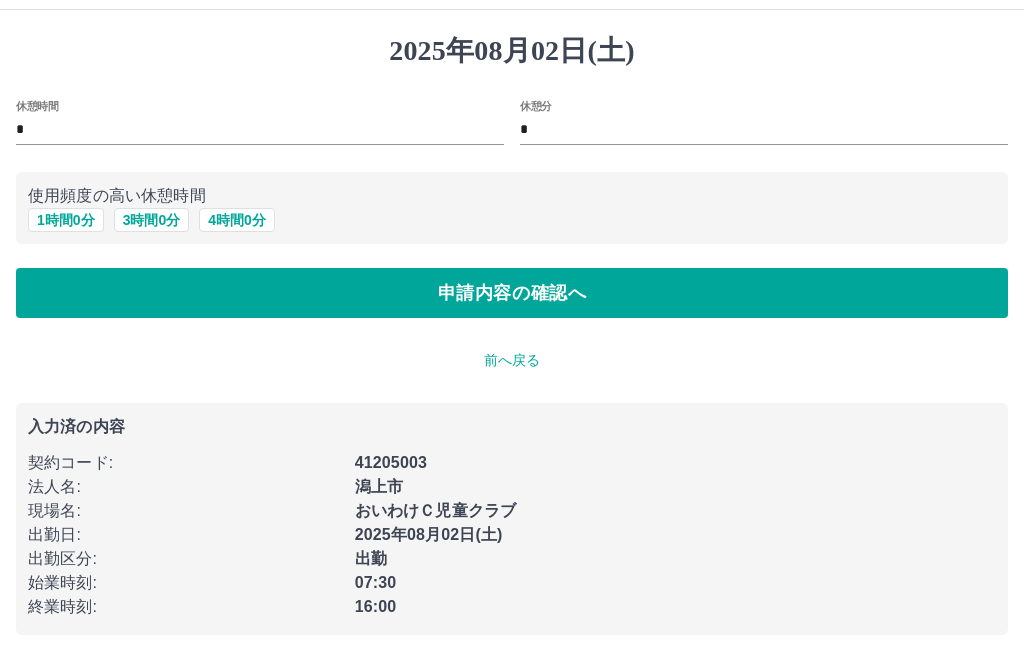 scroll, scrollTop: 40, scrollLeft: 0, axis: vertical 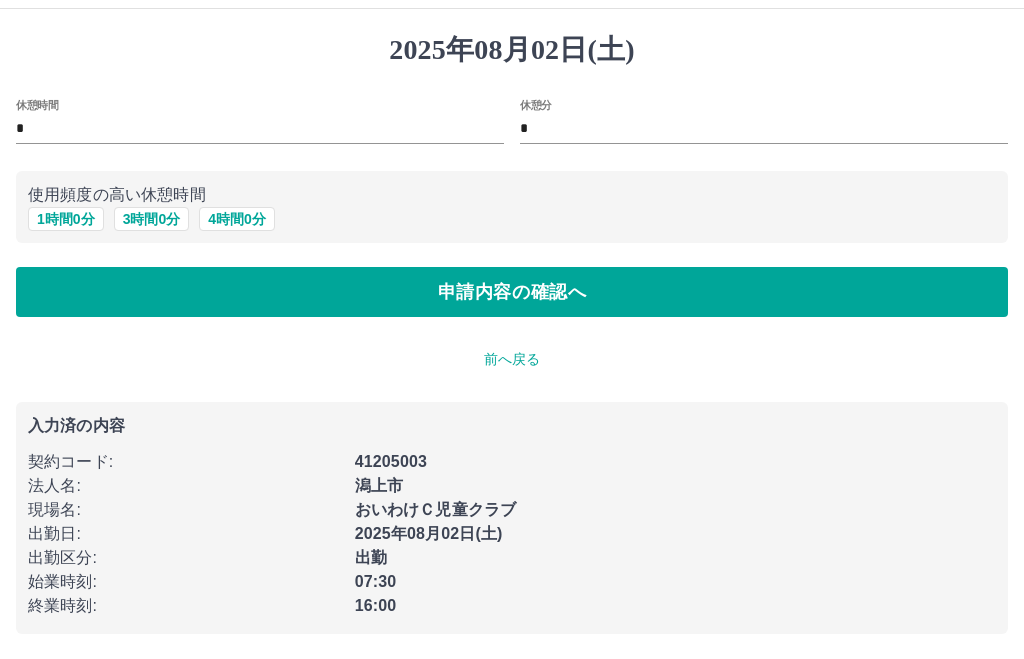 click on "1 時間 0 分" at bounding box center (66, 220) 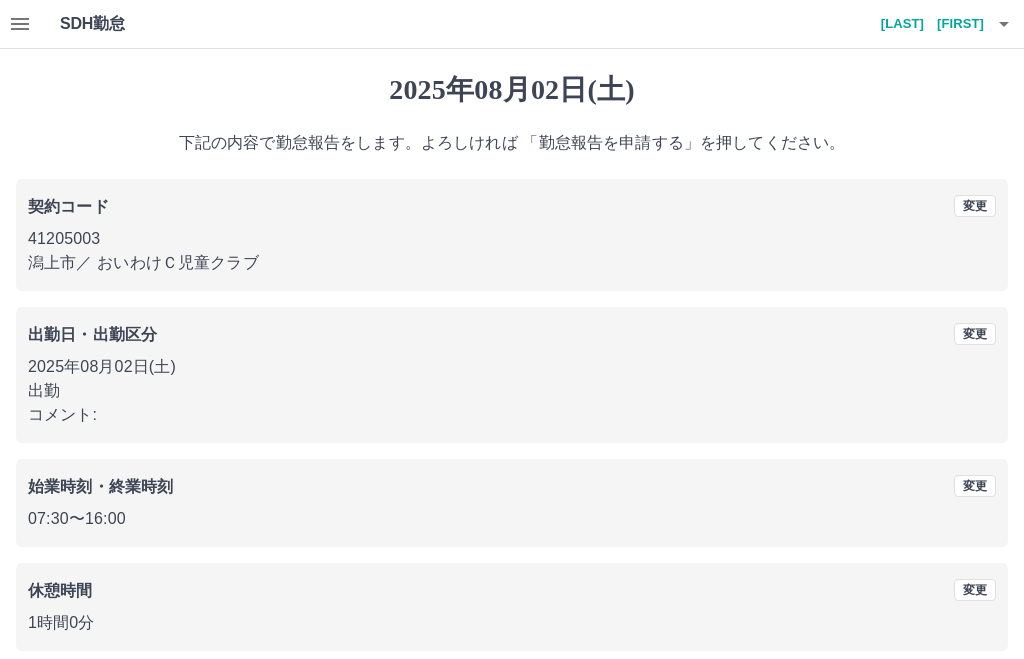 scroll, scrollTop: 89, scrollLeft: 0, axis: vertical 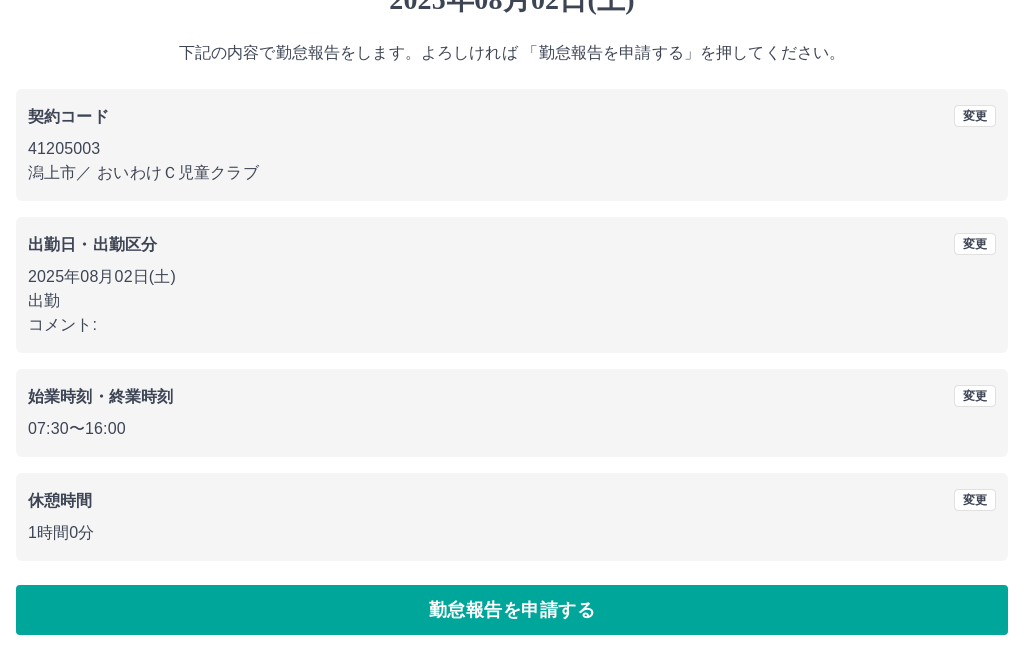 click on "勤怠報告を申請する" at bounding box center (512, 611) 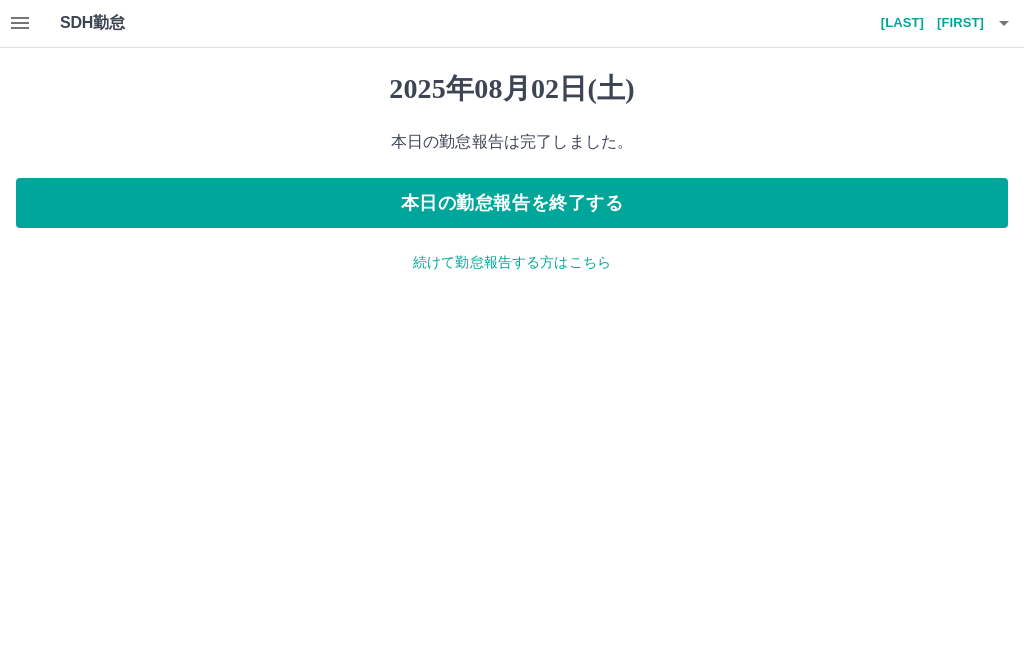 scroll, scrollTop: 0, scrollLeft: 0, axis: both 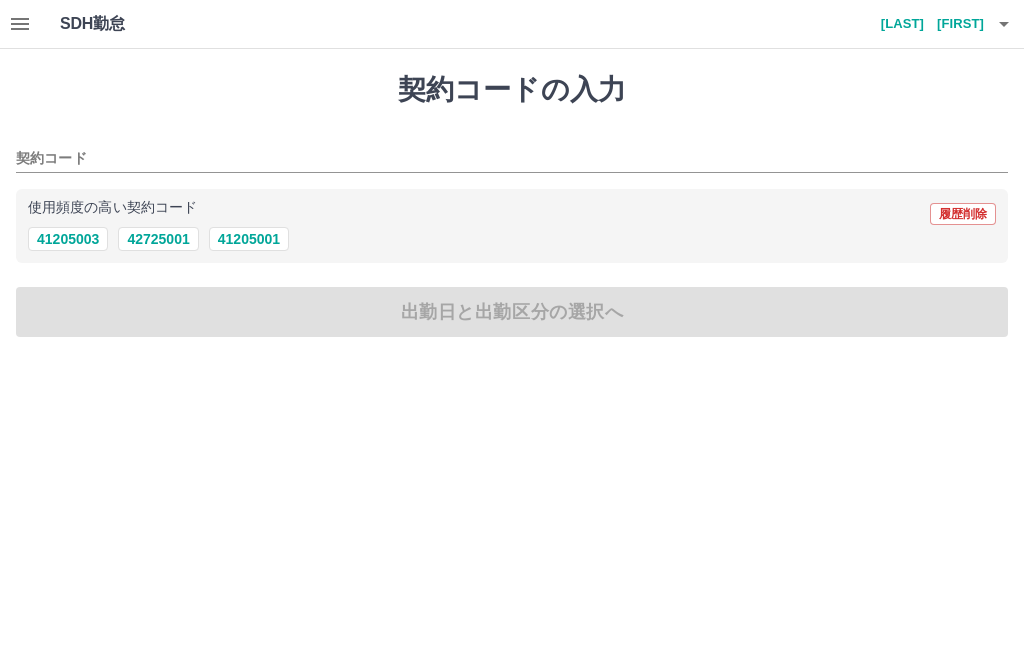 click on "41205003" at bounding box center [68, 239] 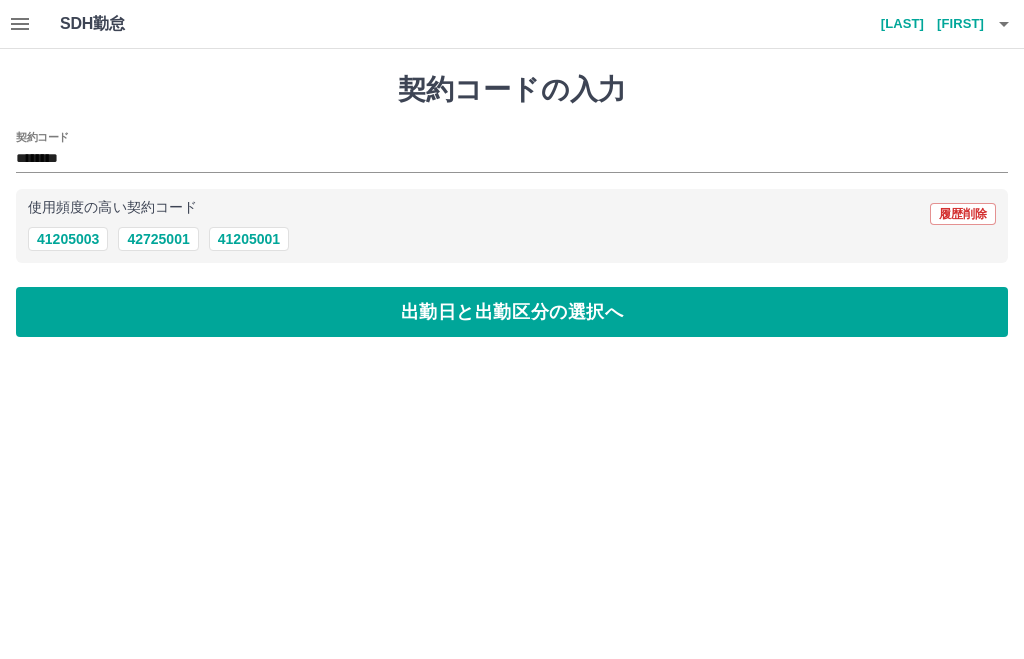 click on "出勤日と出勤区分の選択へ" at bounding box center [512, 312] 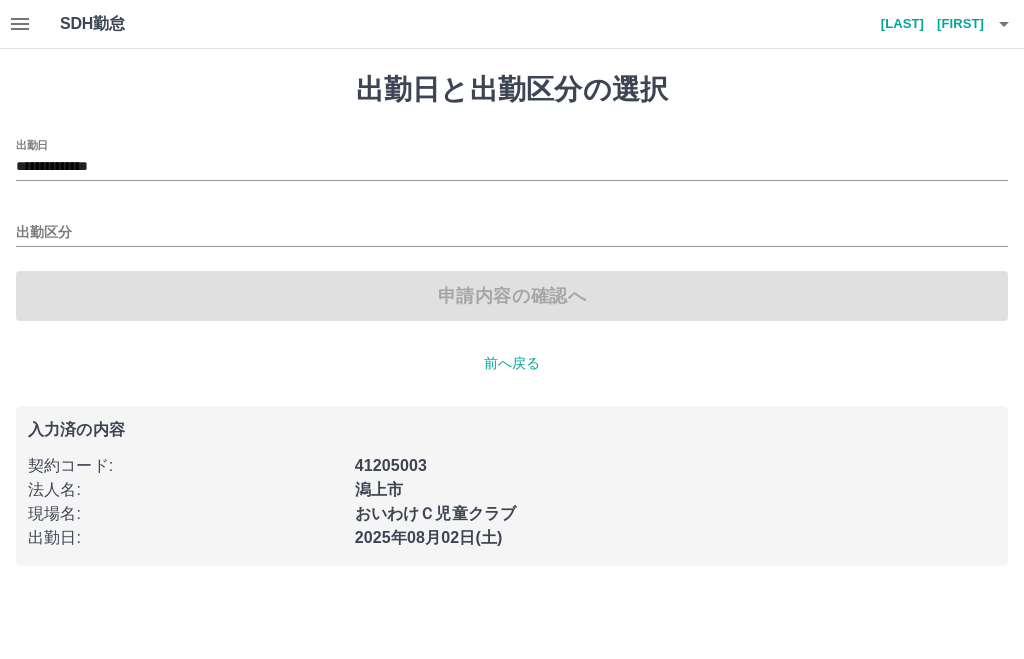 click on "**********" at bounding box center [512, 167] 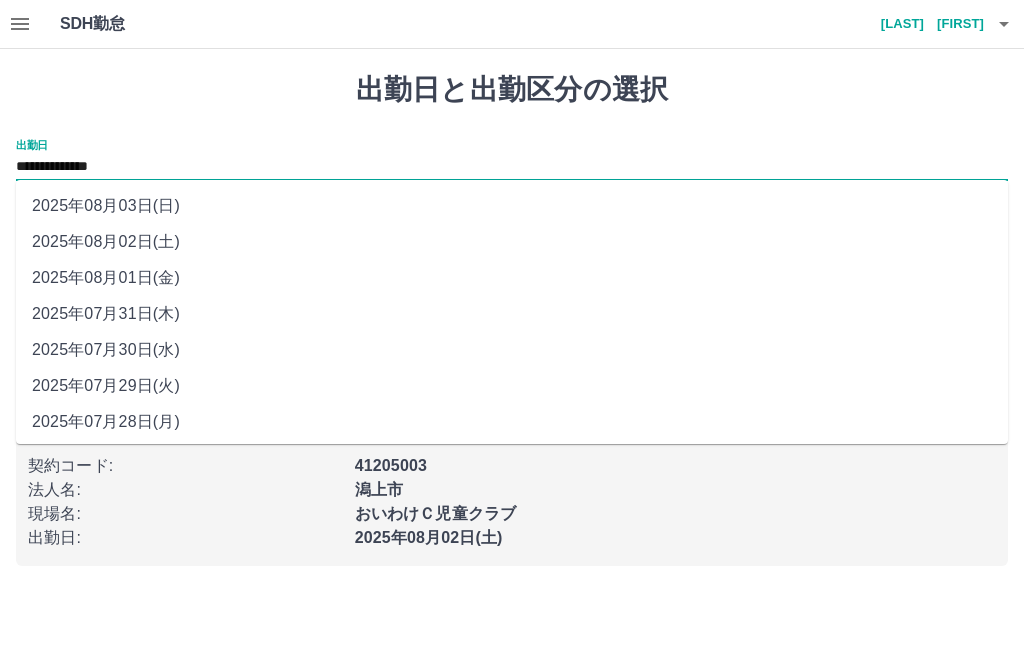 click on "2025年08月03日(日)" at bounding box center (512, 206) 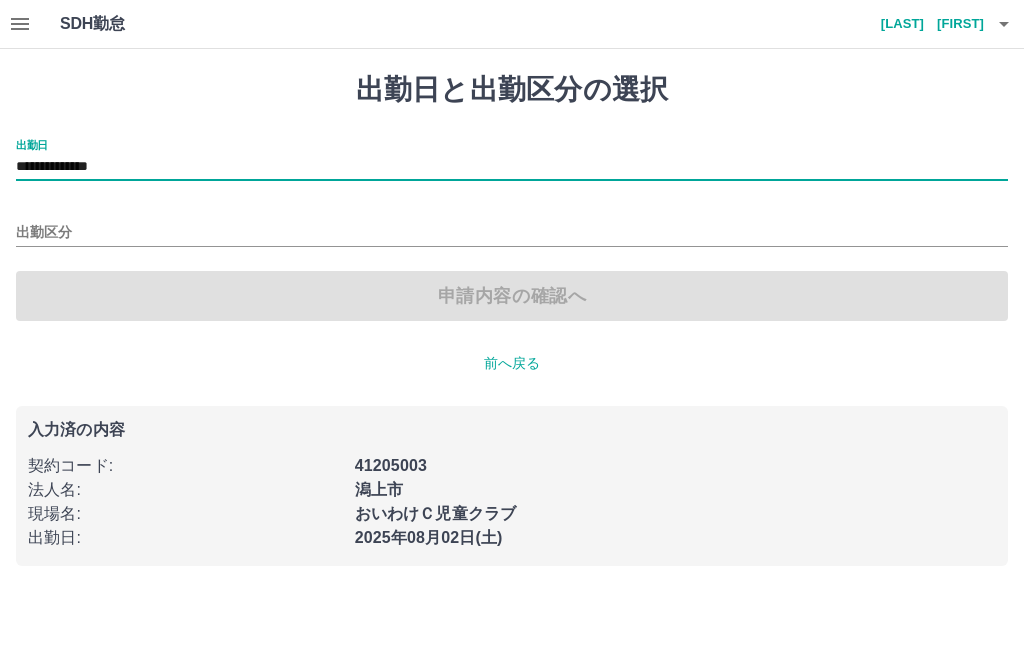 click on "出勤区分" at bounding box center (512, 233) 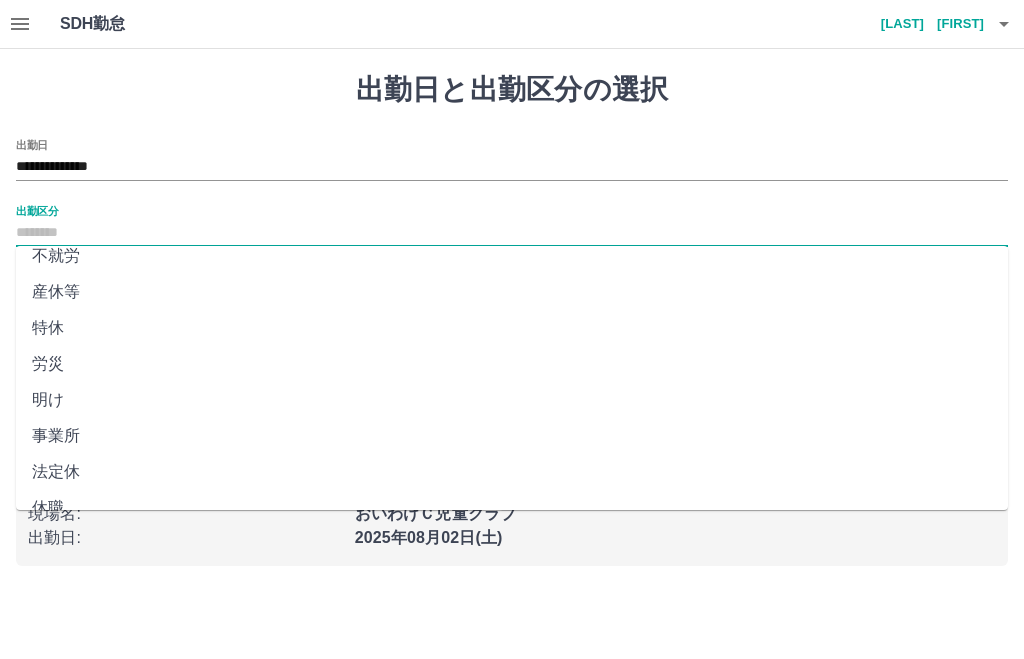 scroll, scrollTop: 374, scrollLeft: 0, axis: vertical 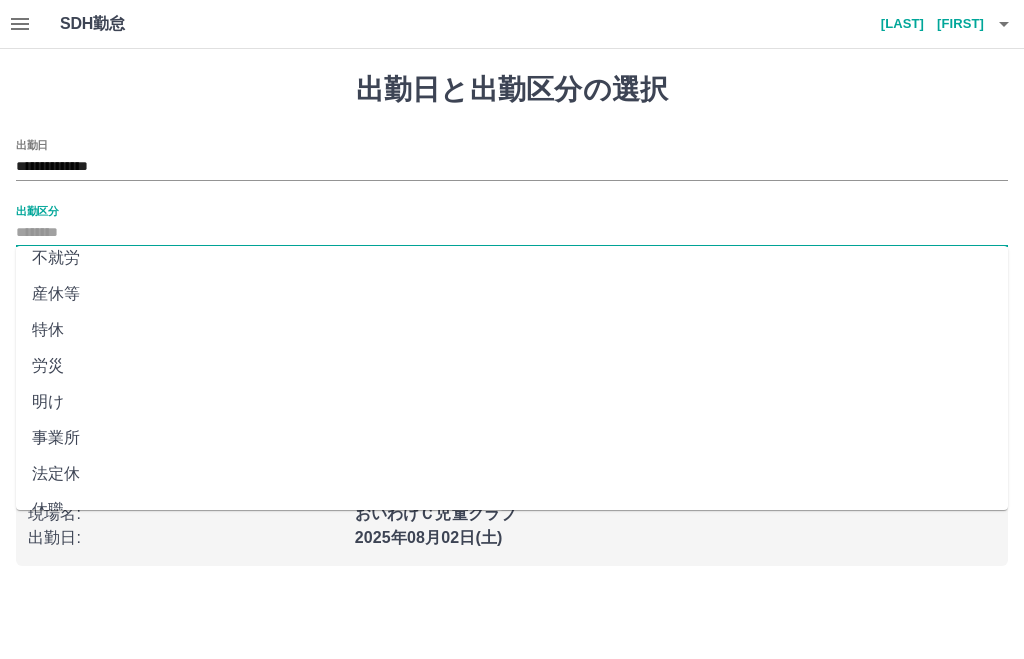 click on "法定休" at bounding box center [512, 474] 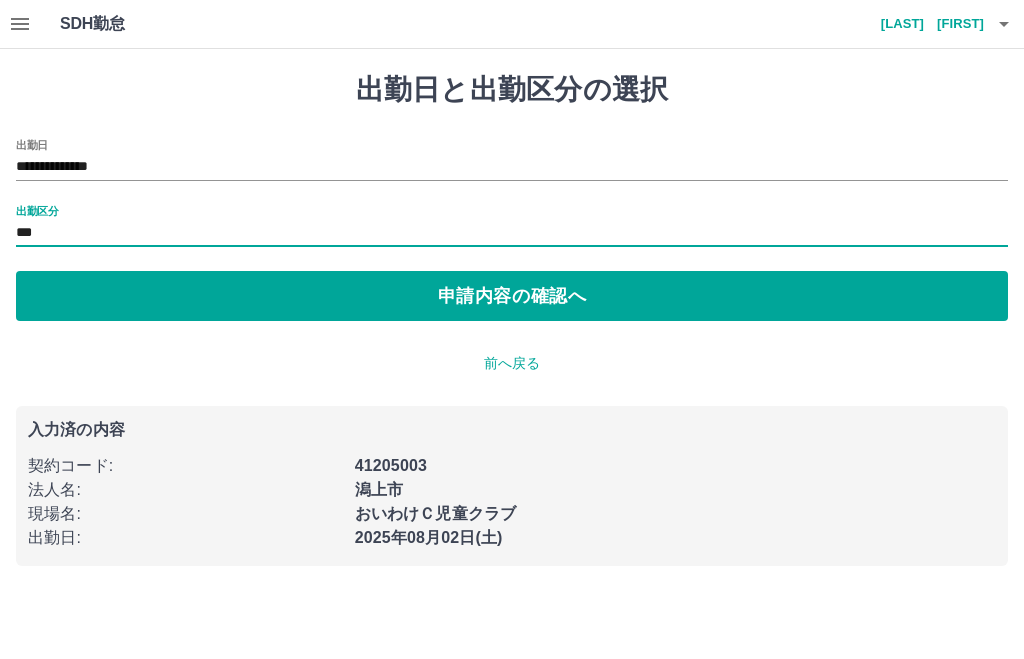 click on "申請内容の確認へ" at bounding box center [512, 296] 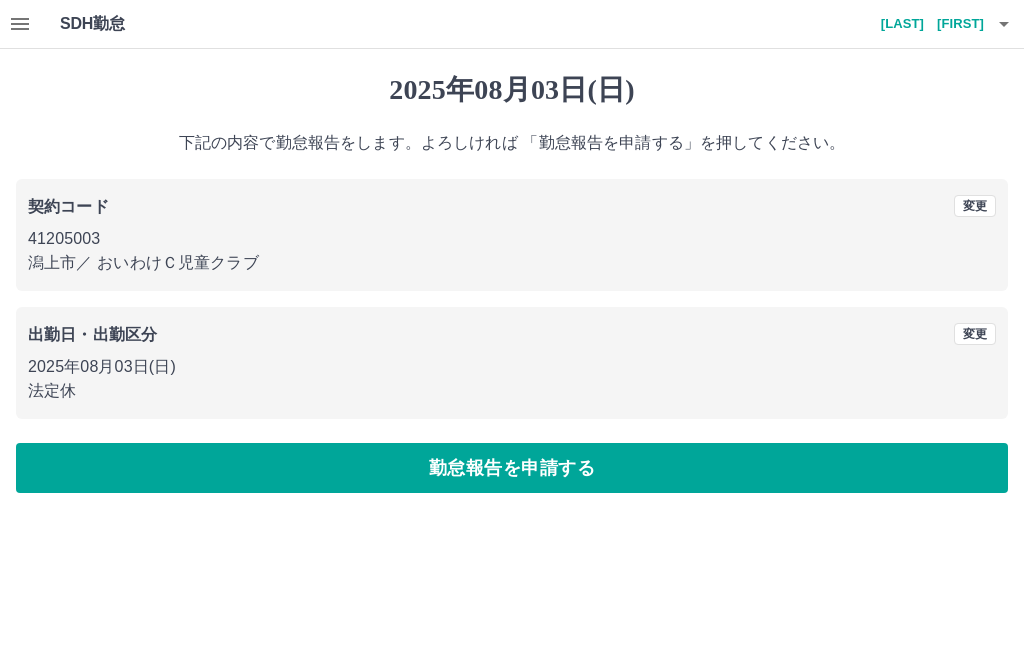 click on "勤怠報告を申請する" at bounding box center (512, 468) 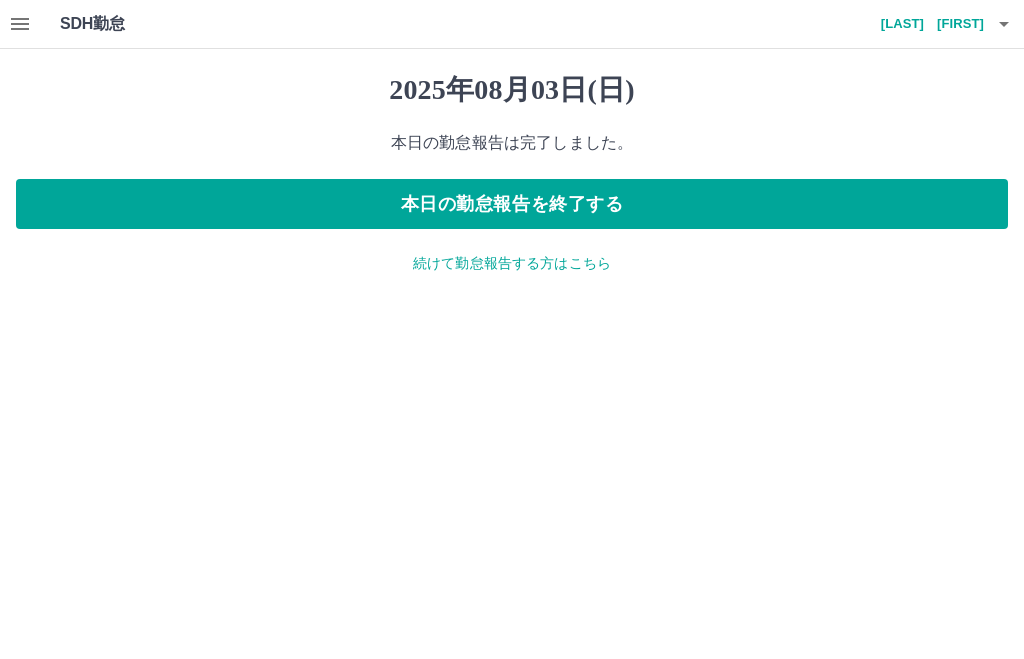 click on "本日の勤怠報告を終了する" at bounding box center (512, 204) 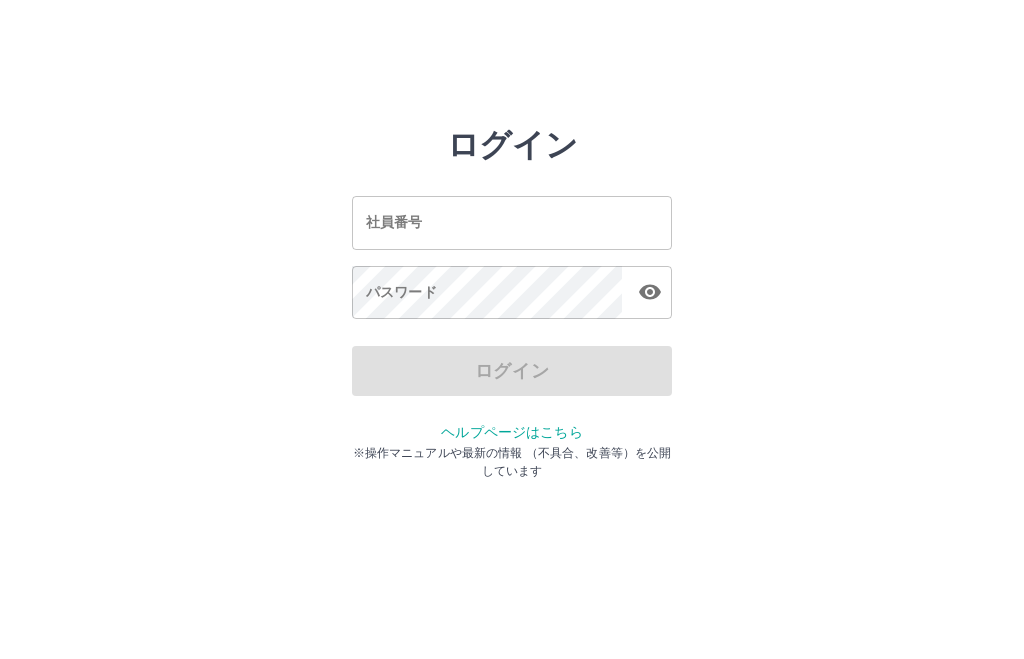 scroll, scrollTop: 0, scrollLeft: 0, axis: both 